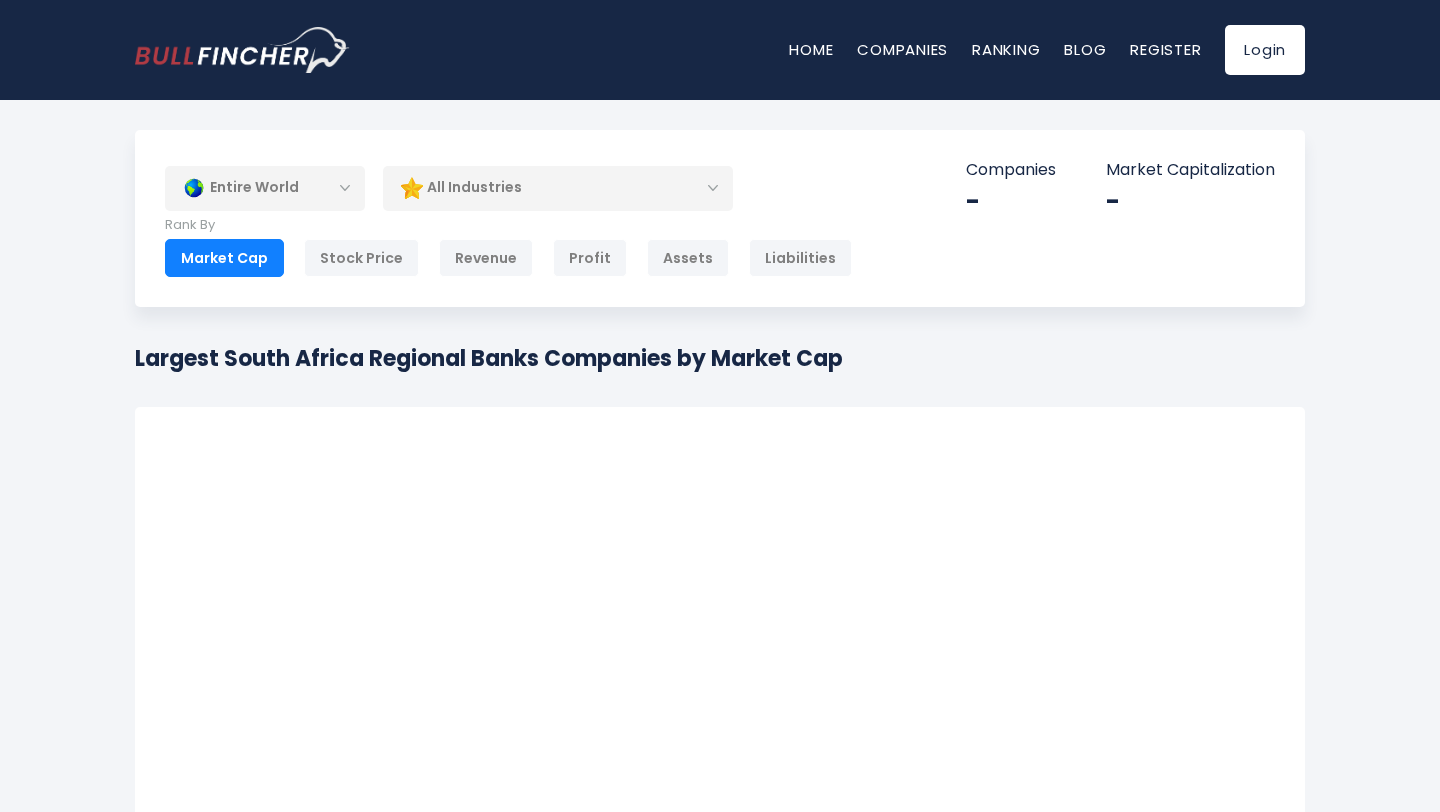 scroll, scrollTop: 0, scrollLeft: 0, axis: both 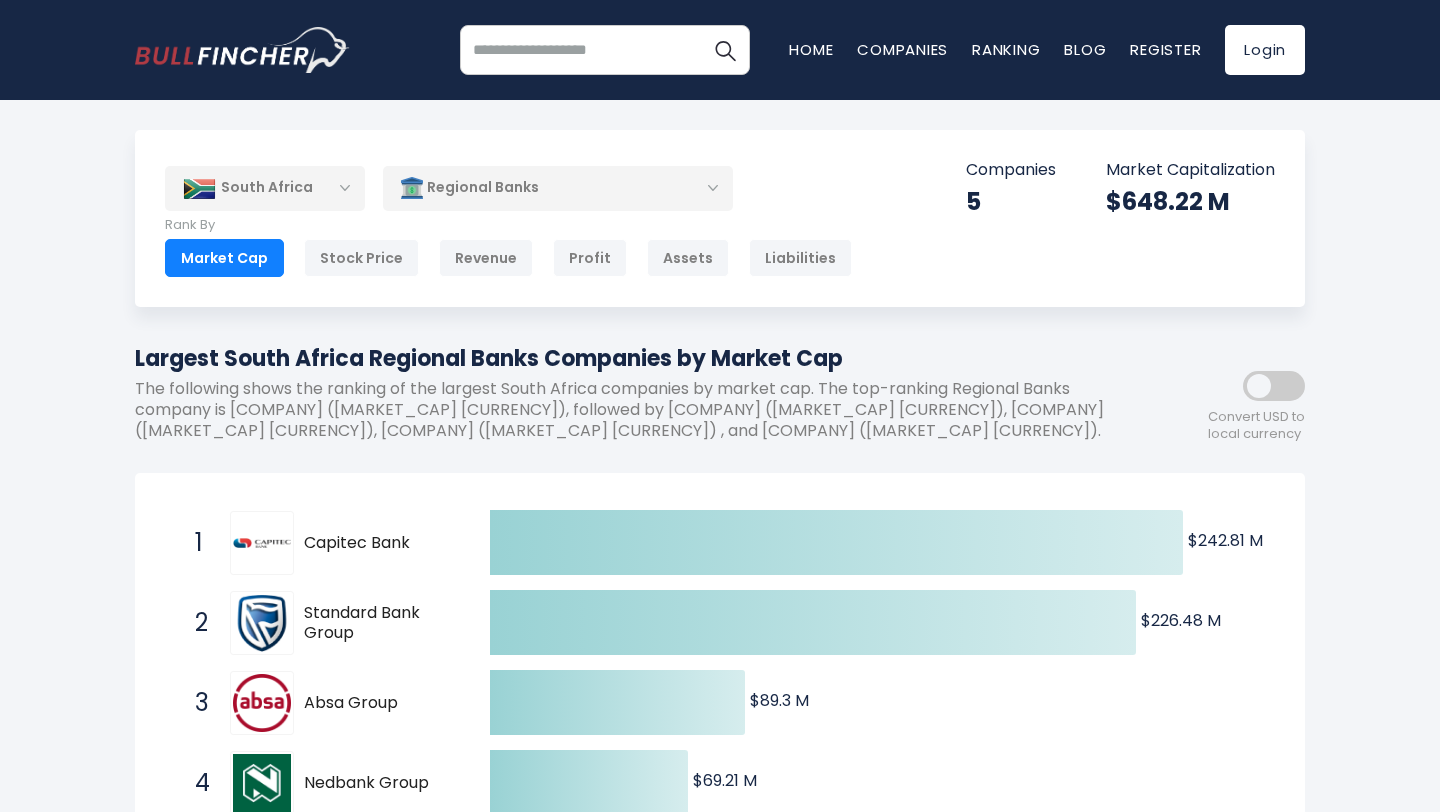 click on "Regional Banks" at bounding box center [558, 188] 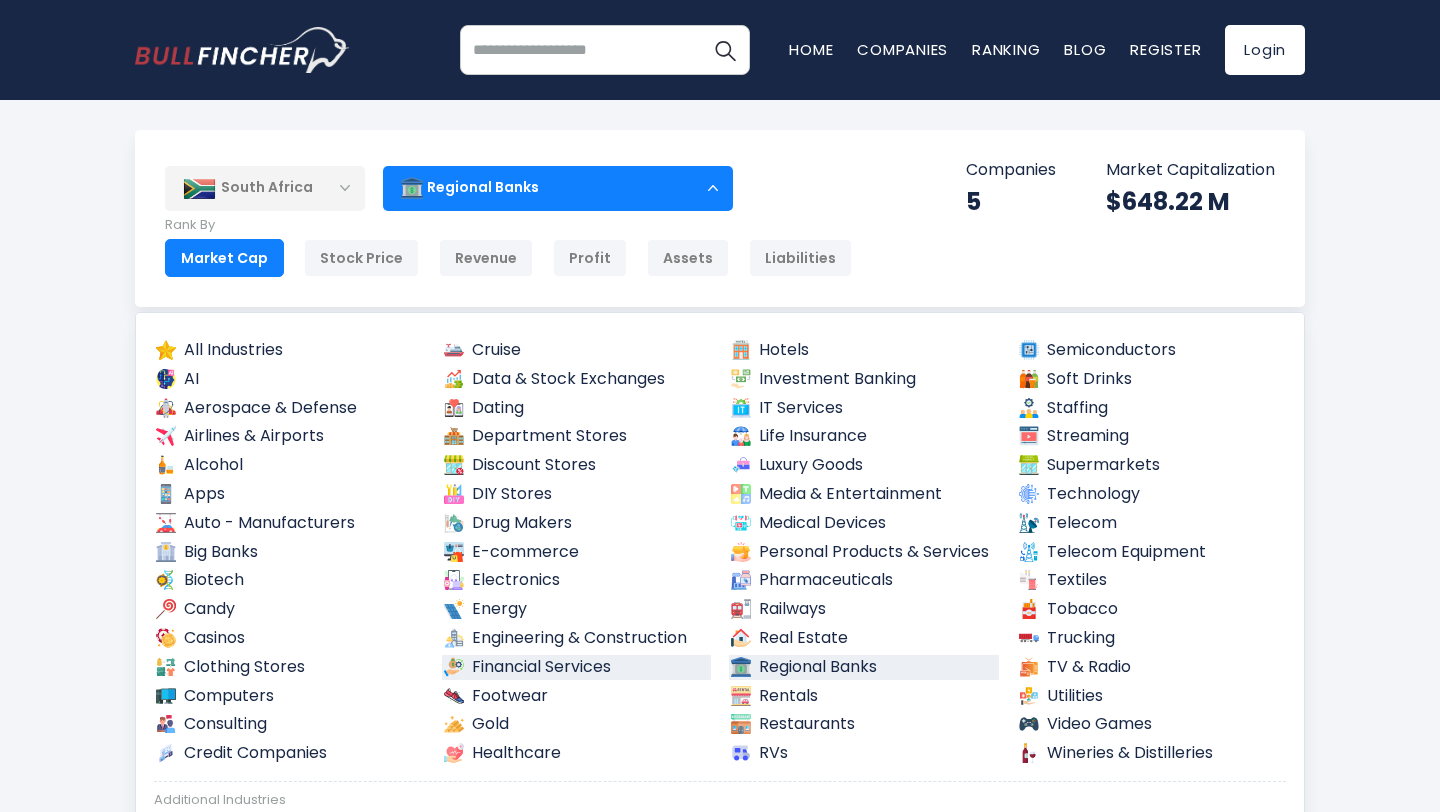 click on "Financial Services" at bounding box center (577, 667) 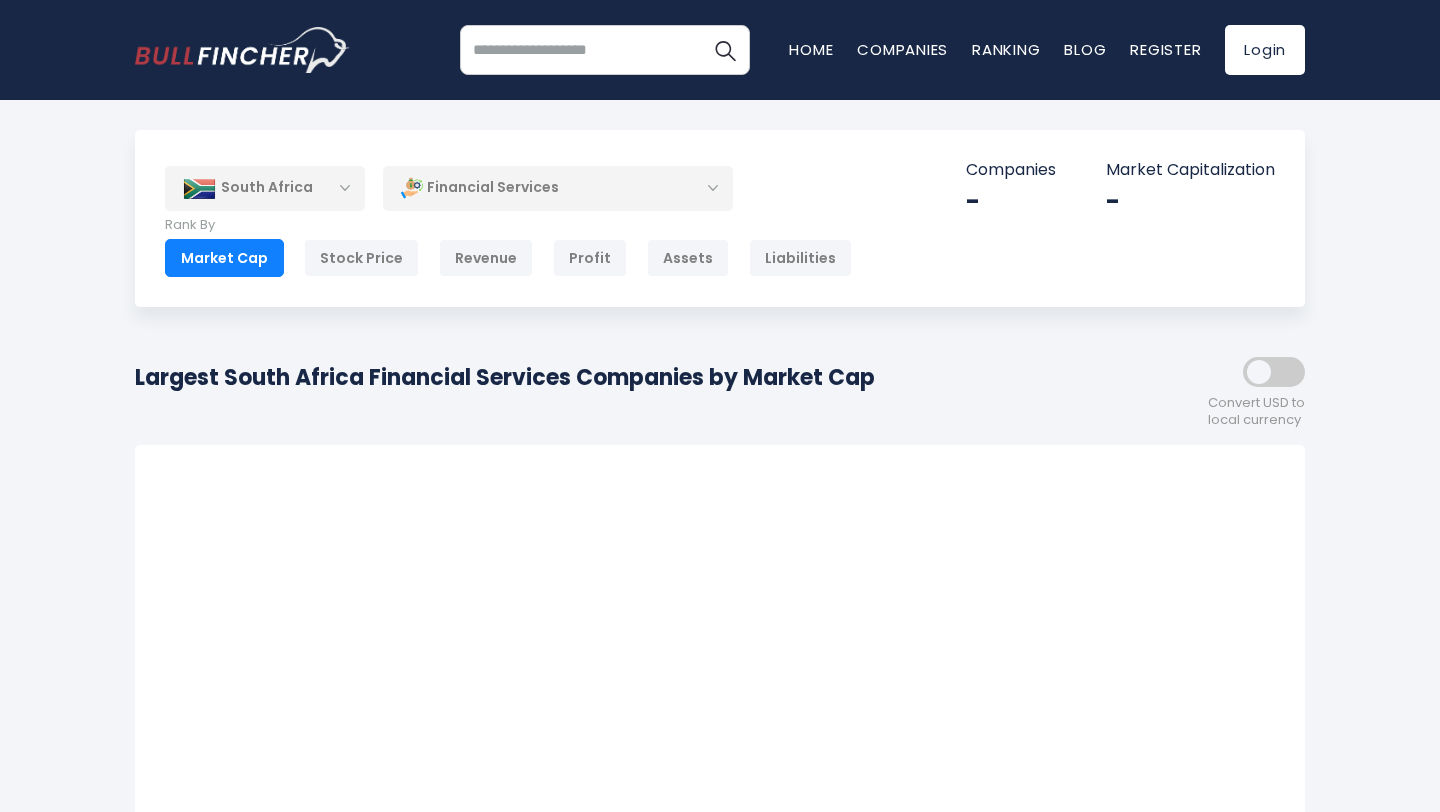 scroll, scrollTop: 0, scrollLeft: 0, axis: both 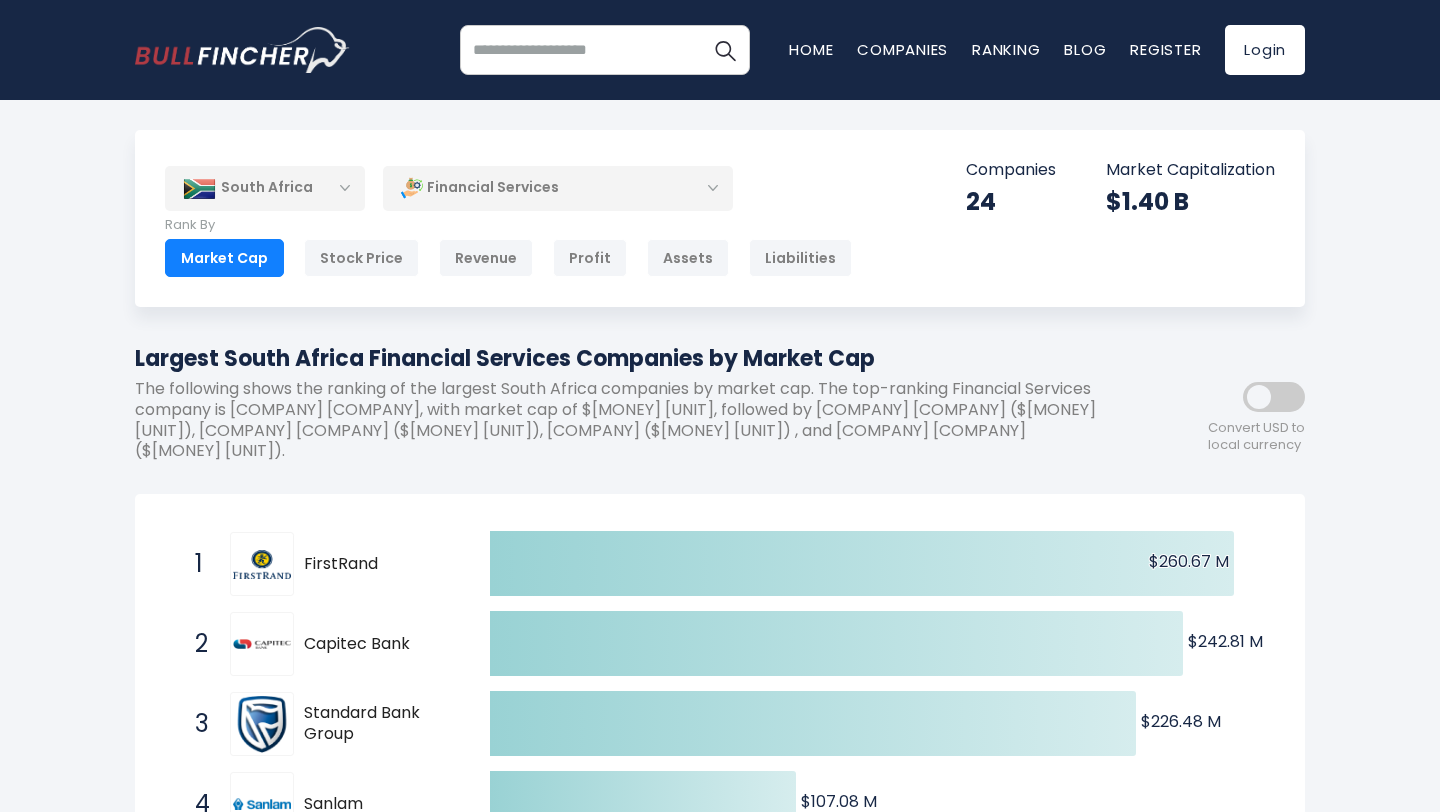 click on "Financial Services" at bounding box center (558, 188) 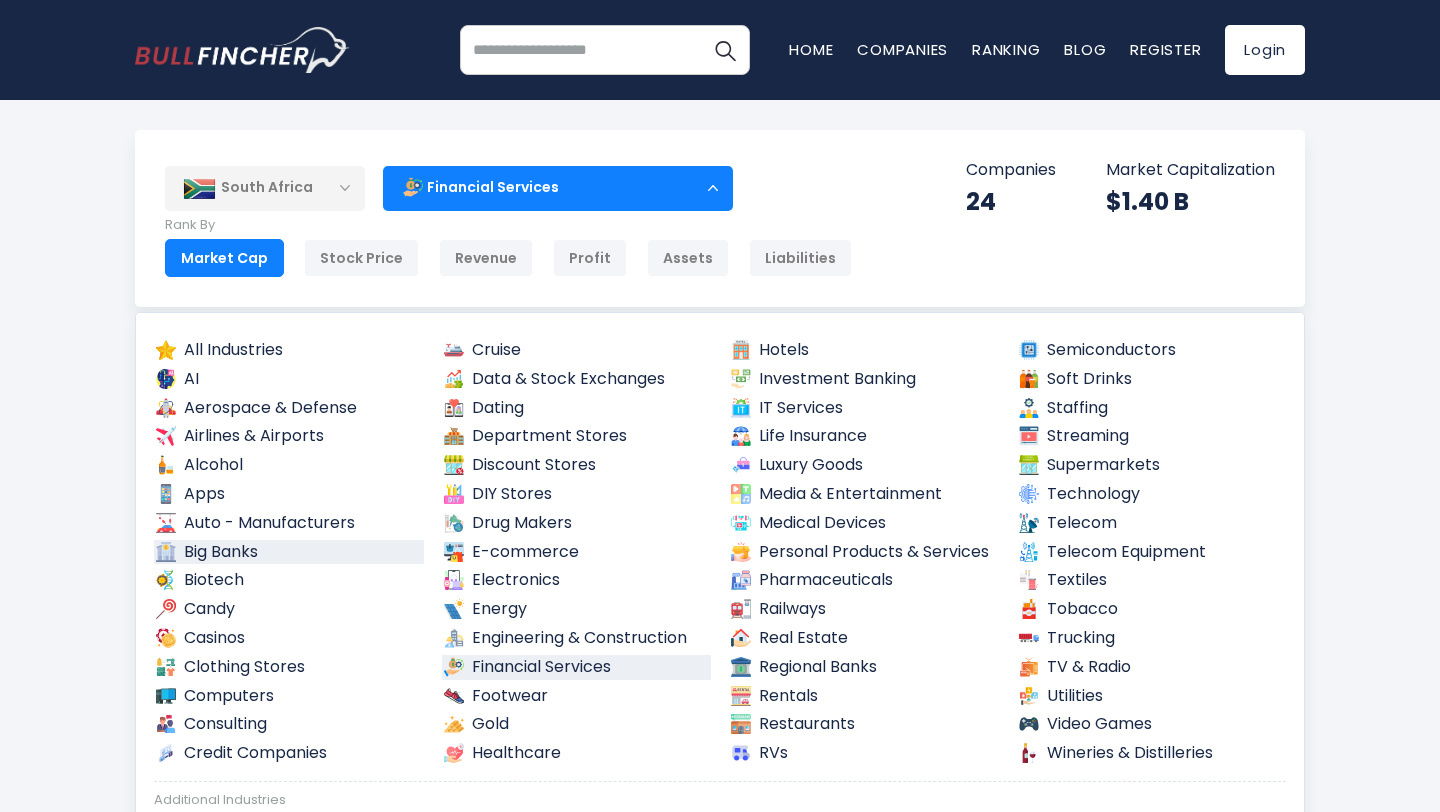 click on "Big Banks" at bounding box center [289, 552] 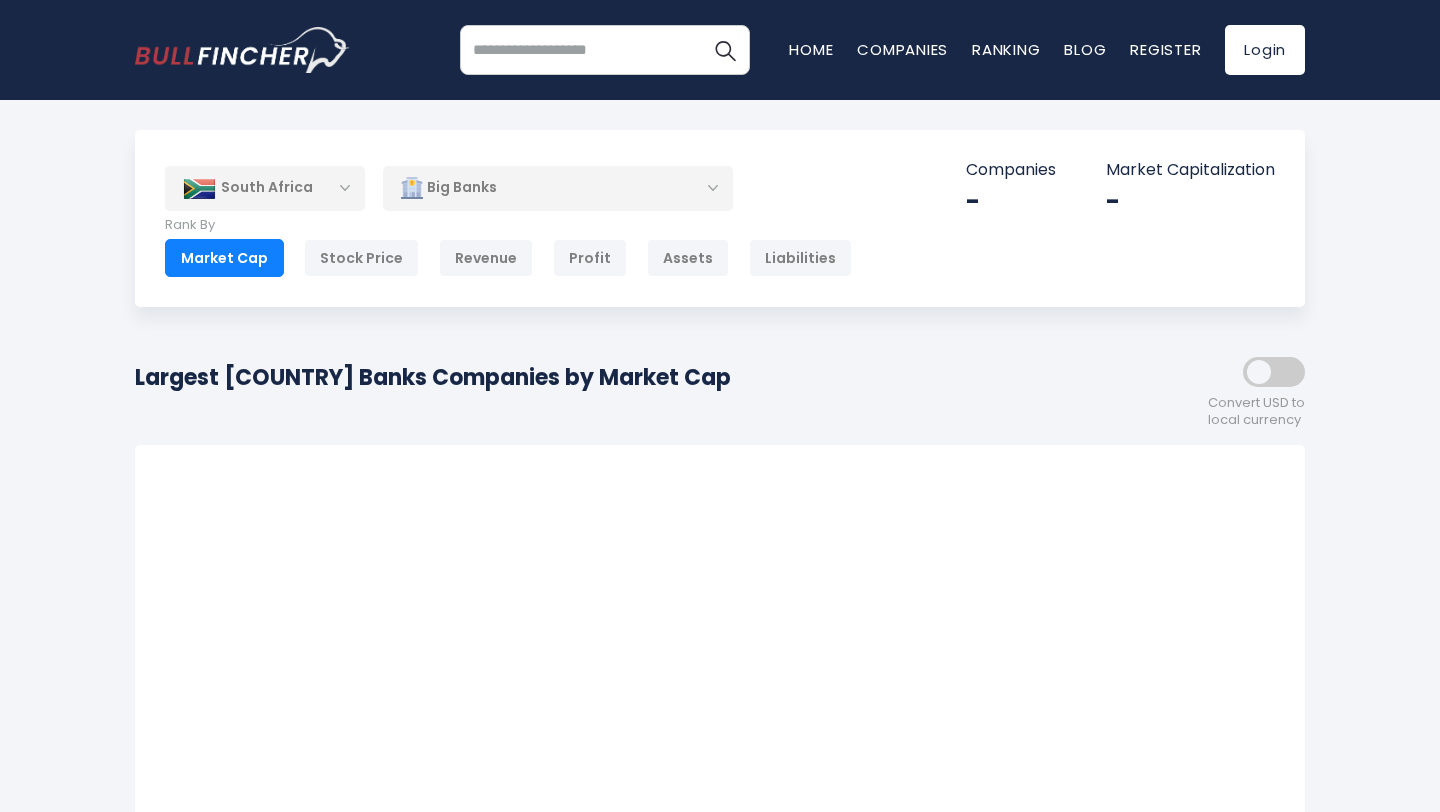 scroll, scrollTop: 0, scrollLeft: 0, axis: both 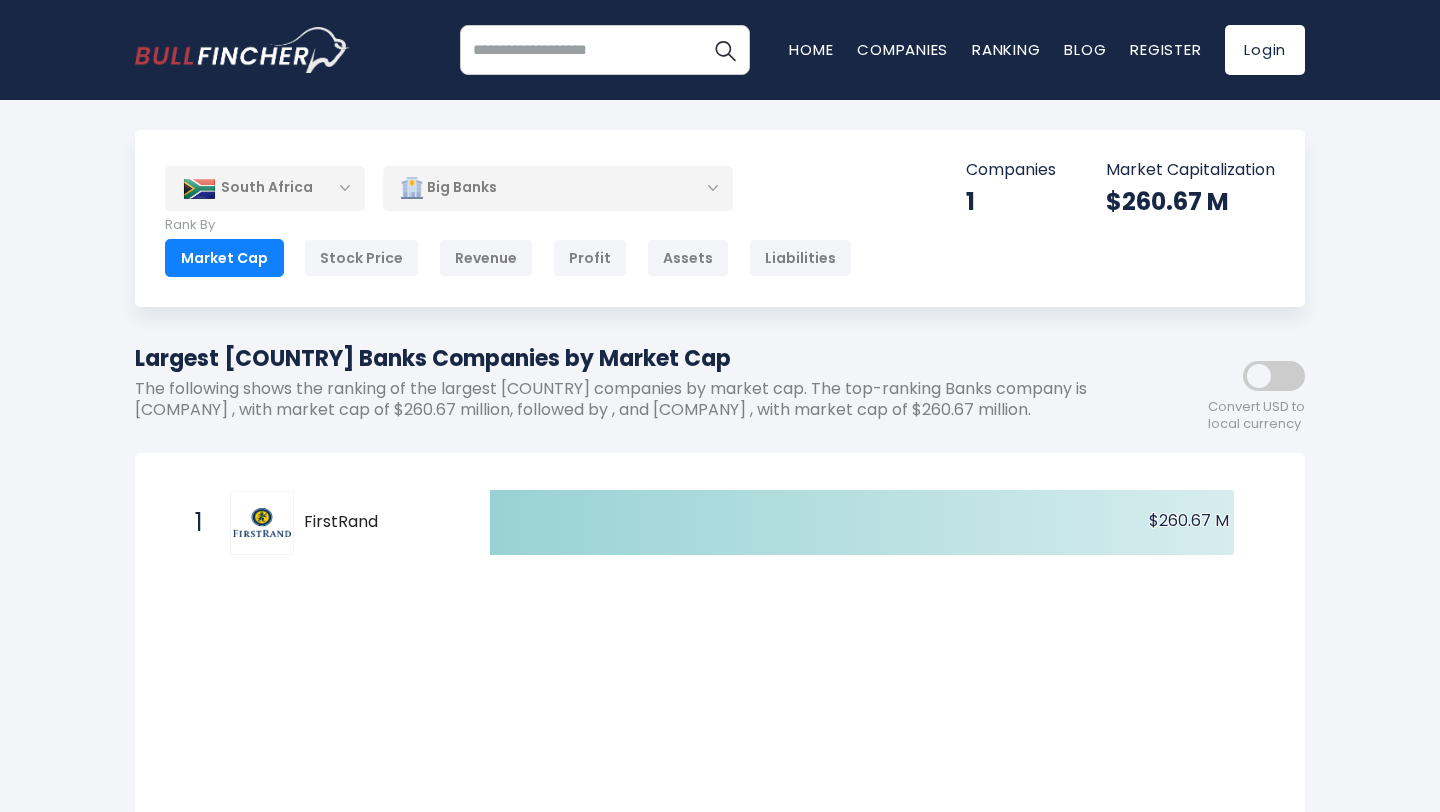 click on "Big Banks" at bounding box center (558, 188) 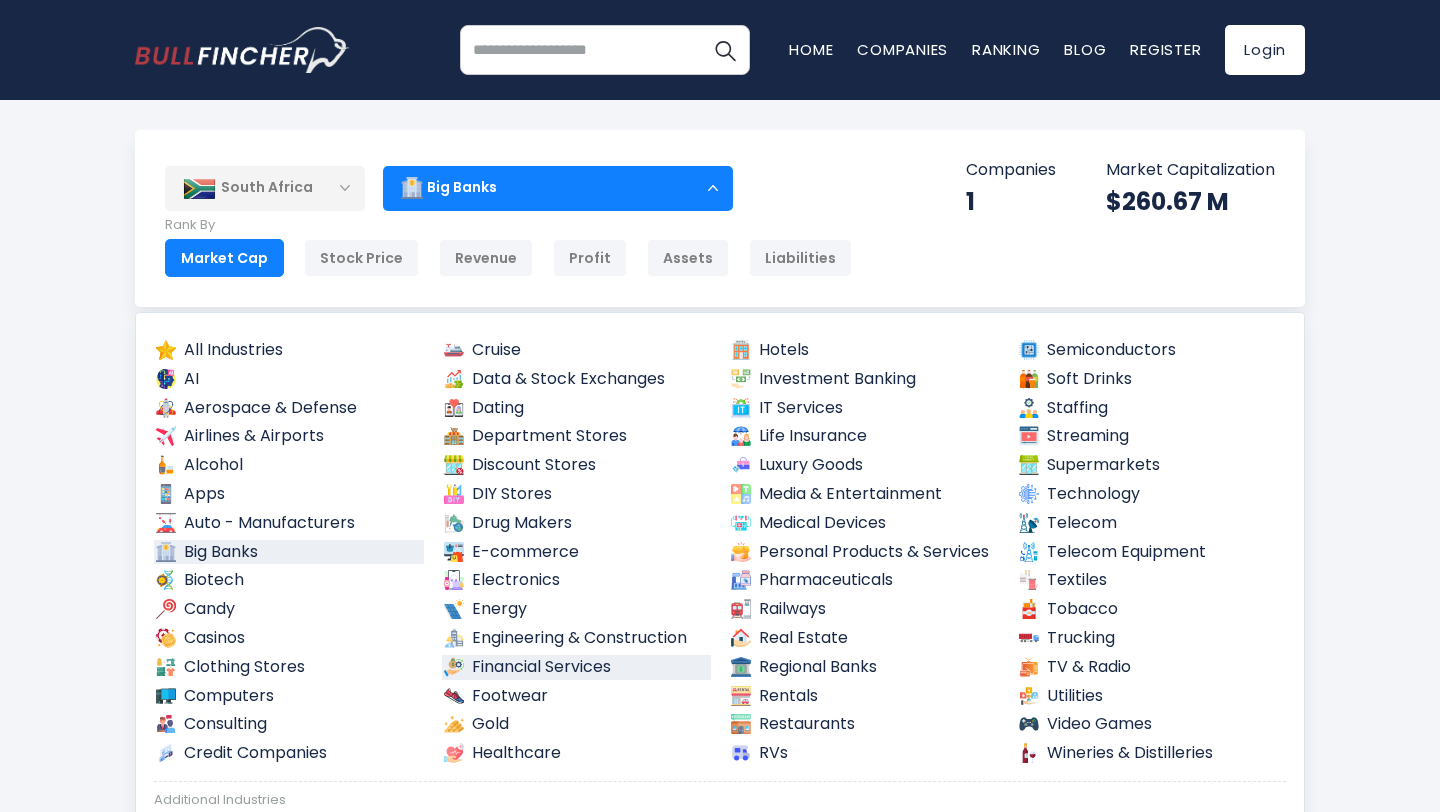 click on "Financial Services" at bounding box center (577, 667) 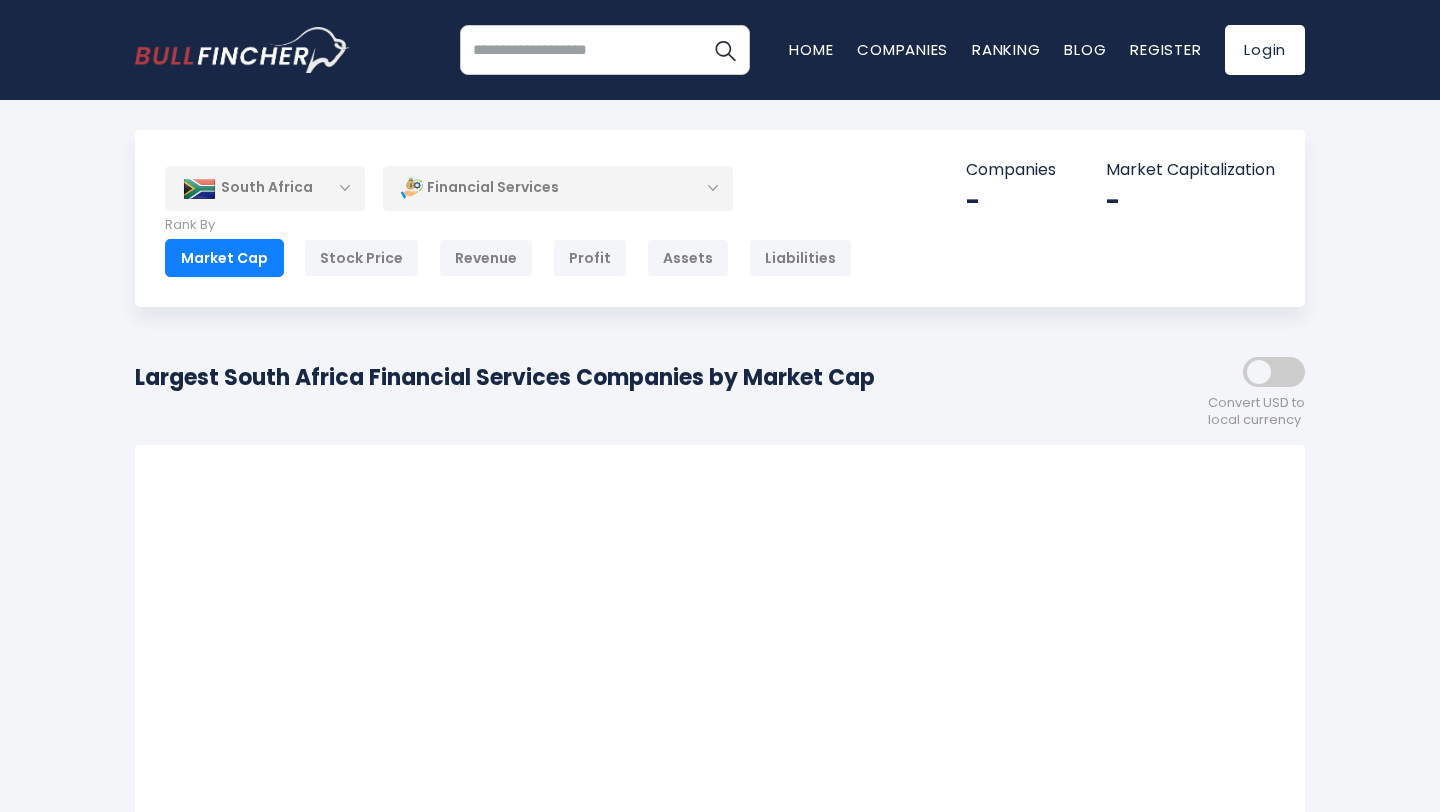 scroll, scrollTop: 0, scrollLeft: 0, axis: both 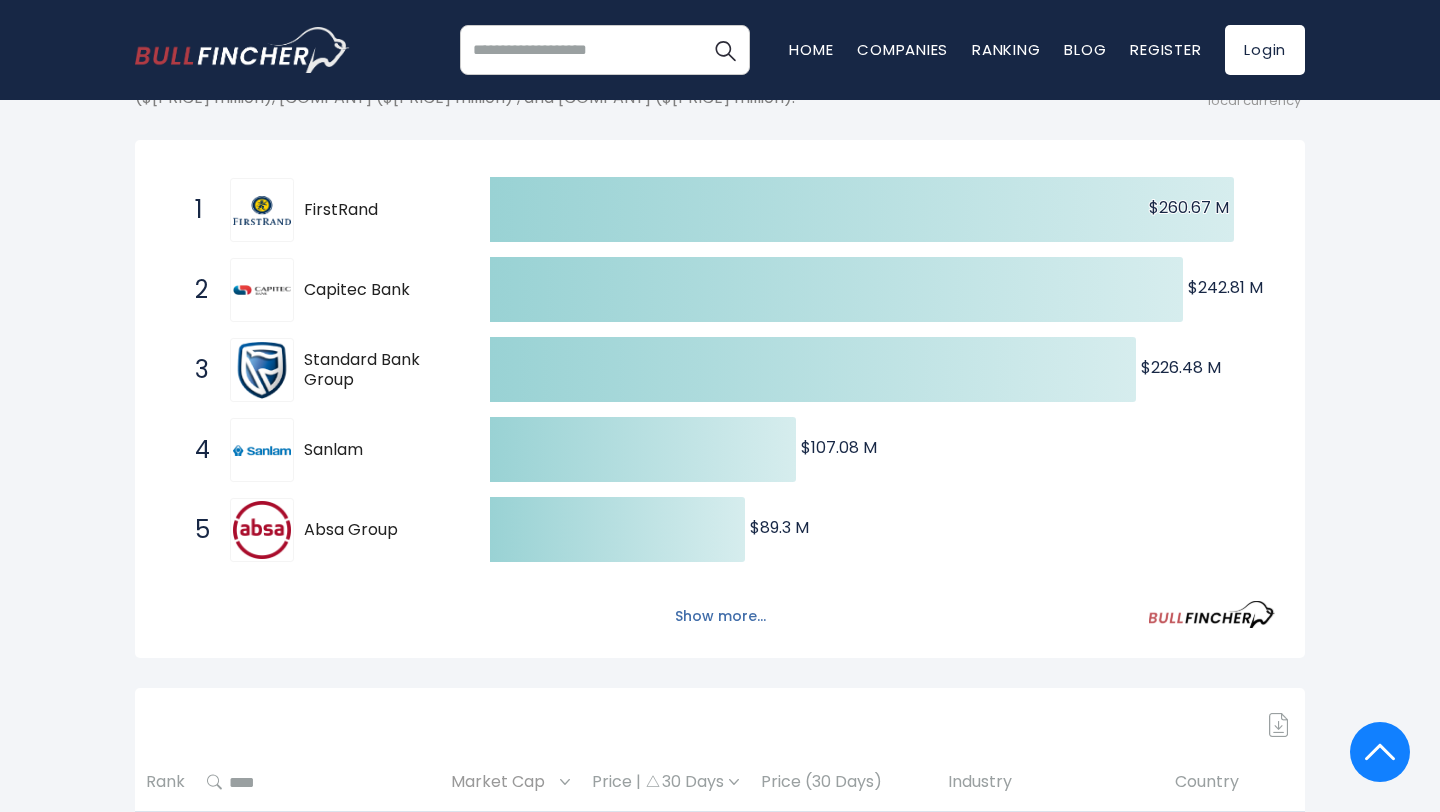 click on "Show more..." at bounding box center (720, 616) 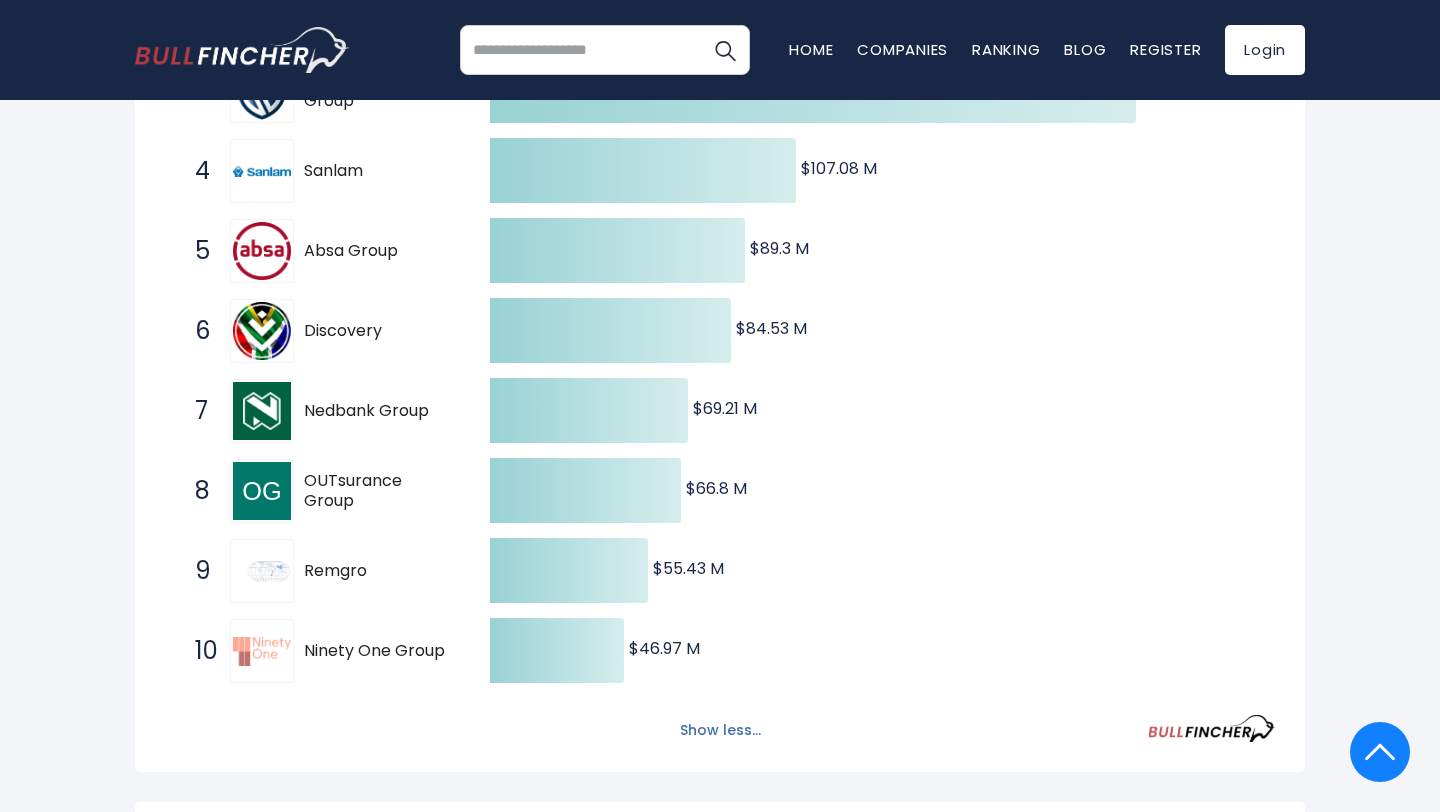 scroll, scrollTop: 0, scrollLeft: 0, axis: both 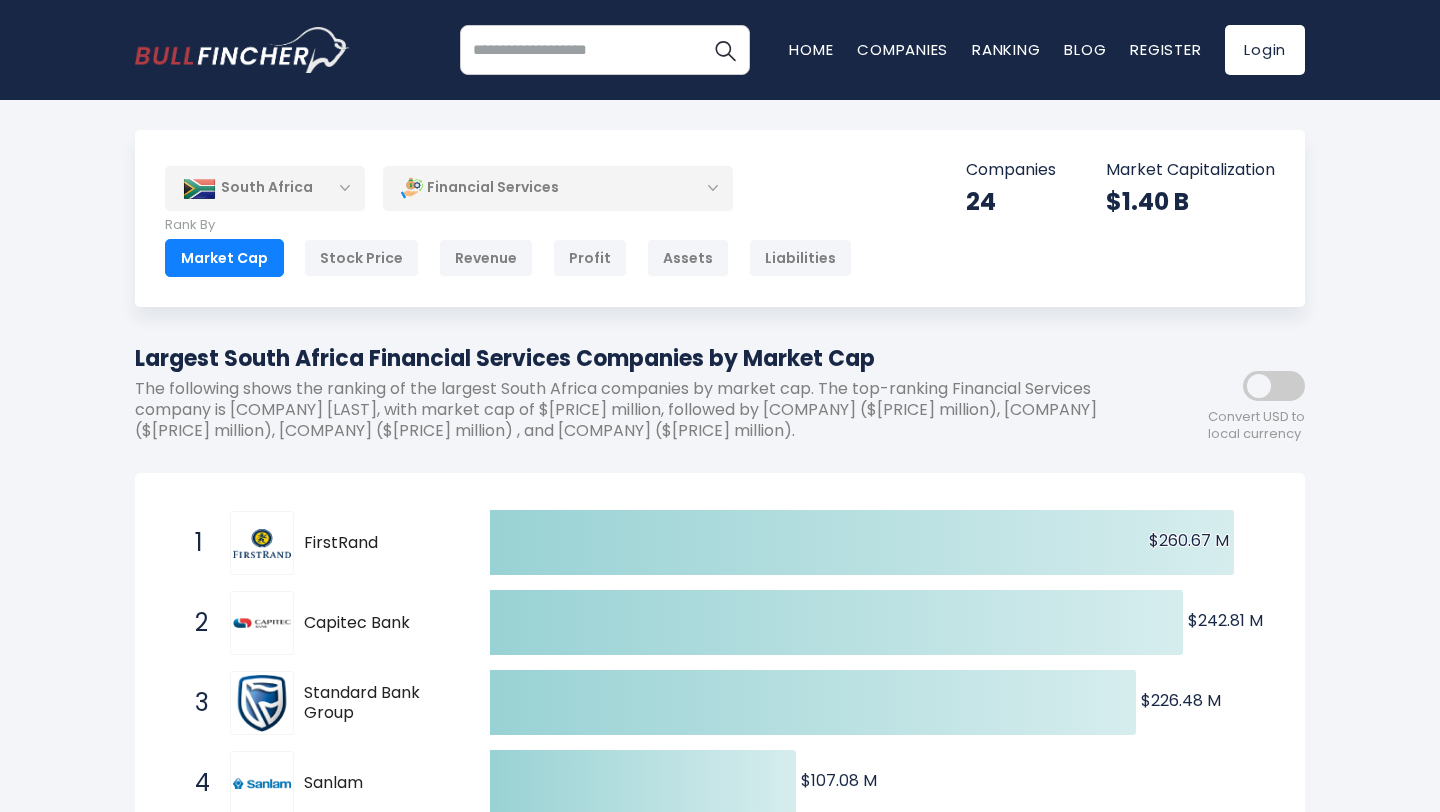 click on "Financial Services" at bounding box center [558, 188] 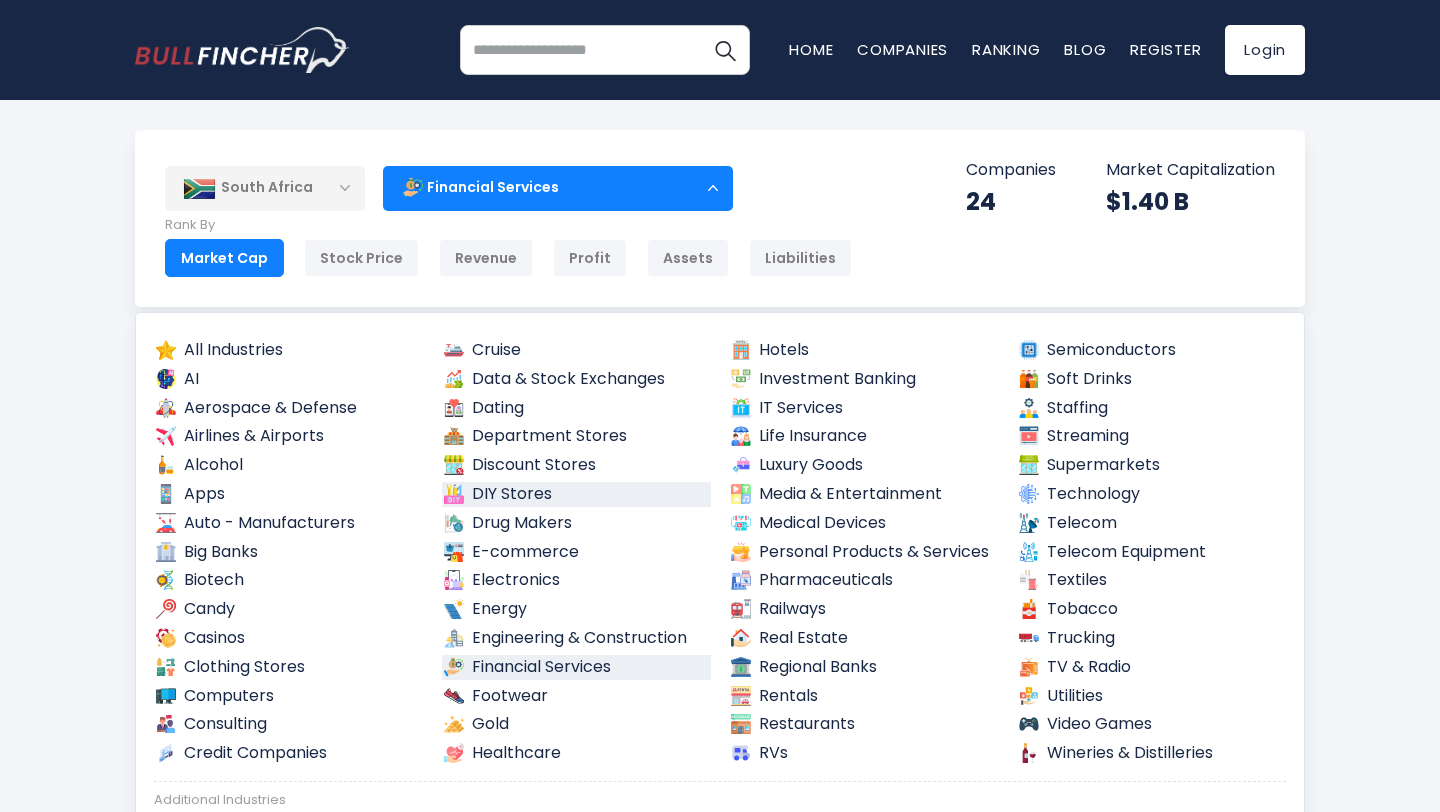 click on "DIY Stores" at bounding box center (577, 494) 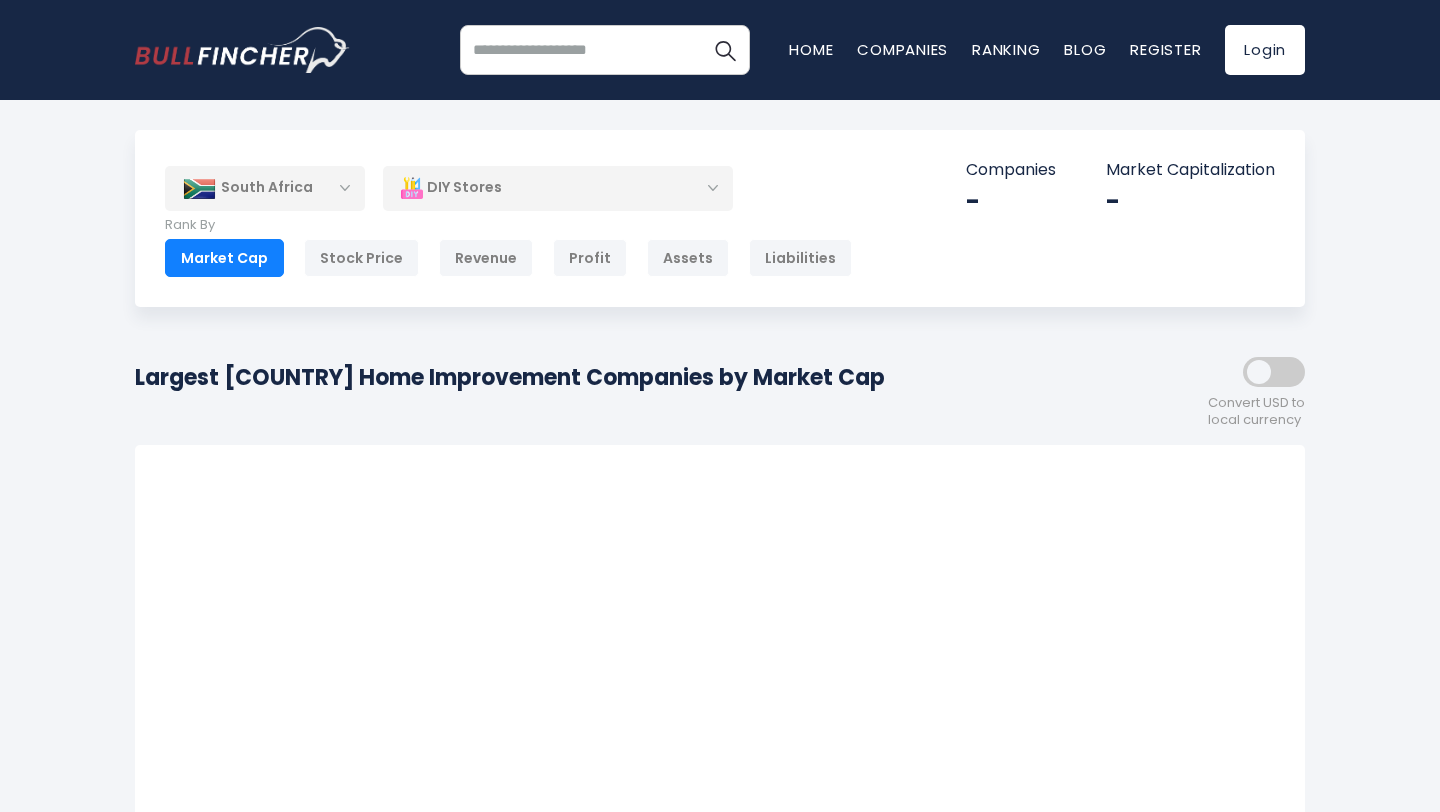 scroll, scrollTop: 0, scrollLeft: 0, axis: both 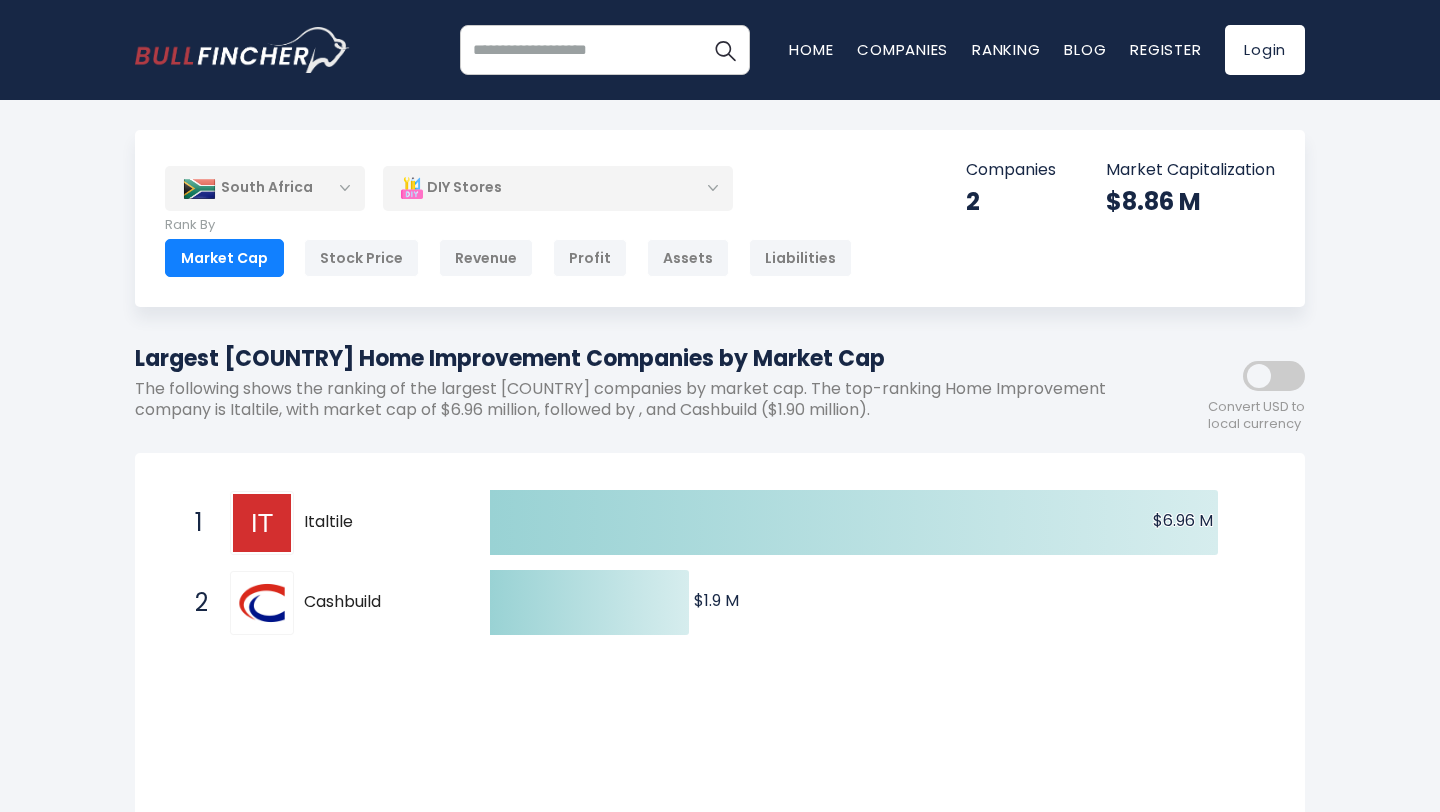 click on "DIY Stores" at bounding box center [558, 188] 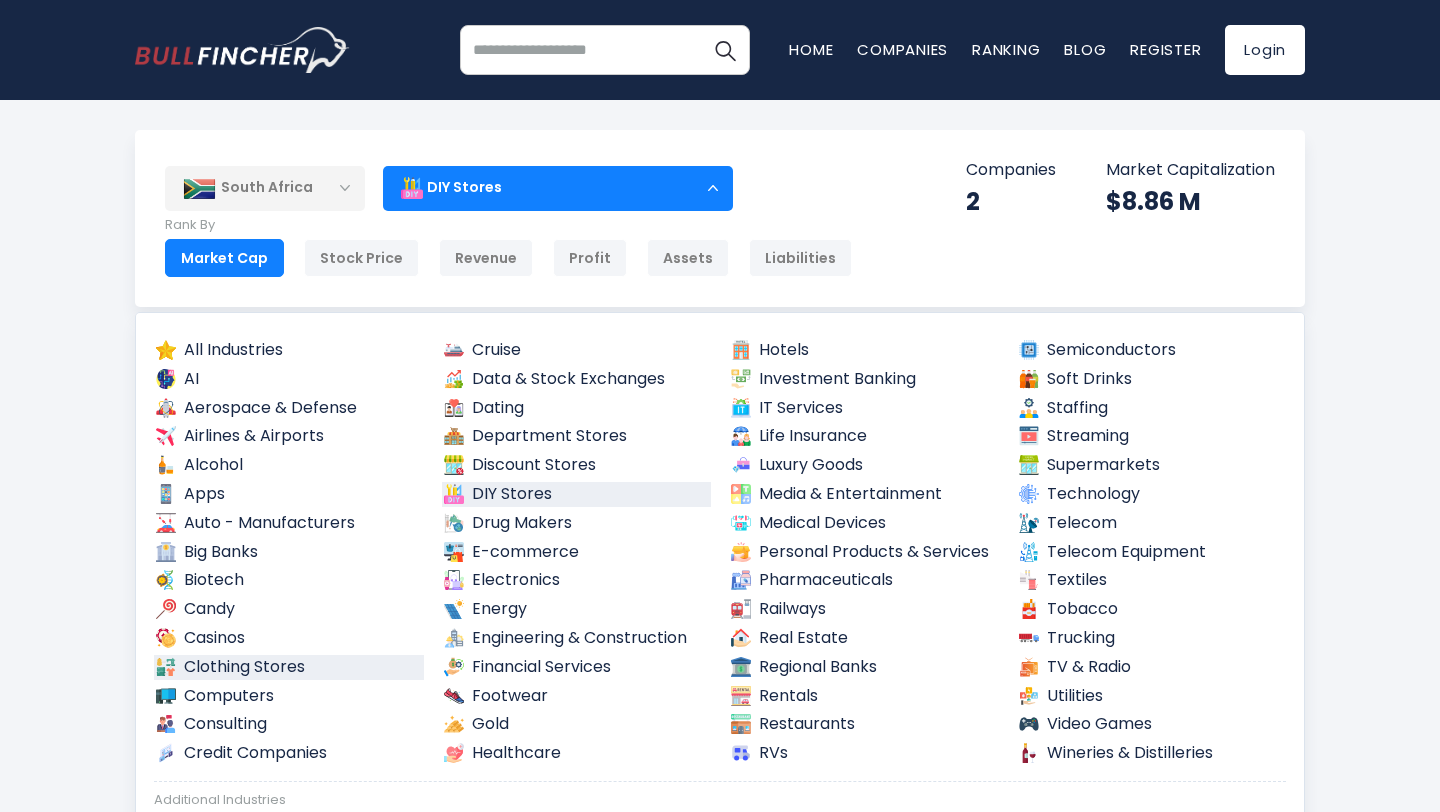 click on "Clothing Stores" at bounding box center (289, 667) 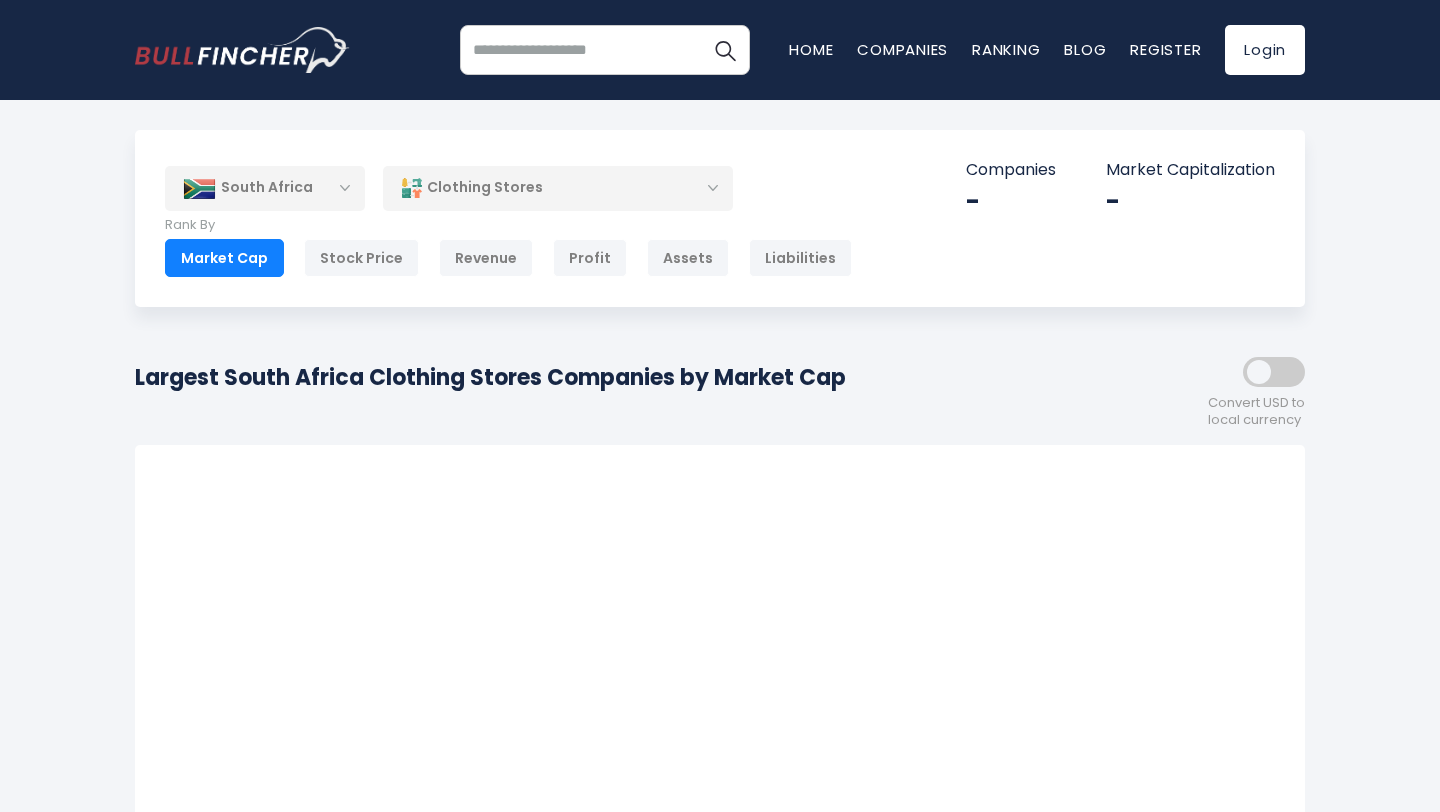 scroll, scrollTop: 0, scrollLeft: 0, axis: both 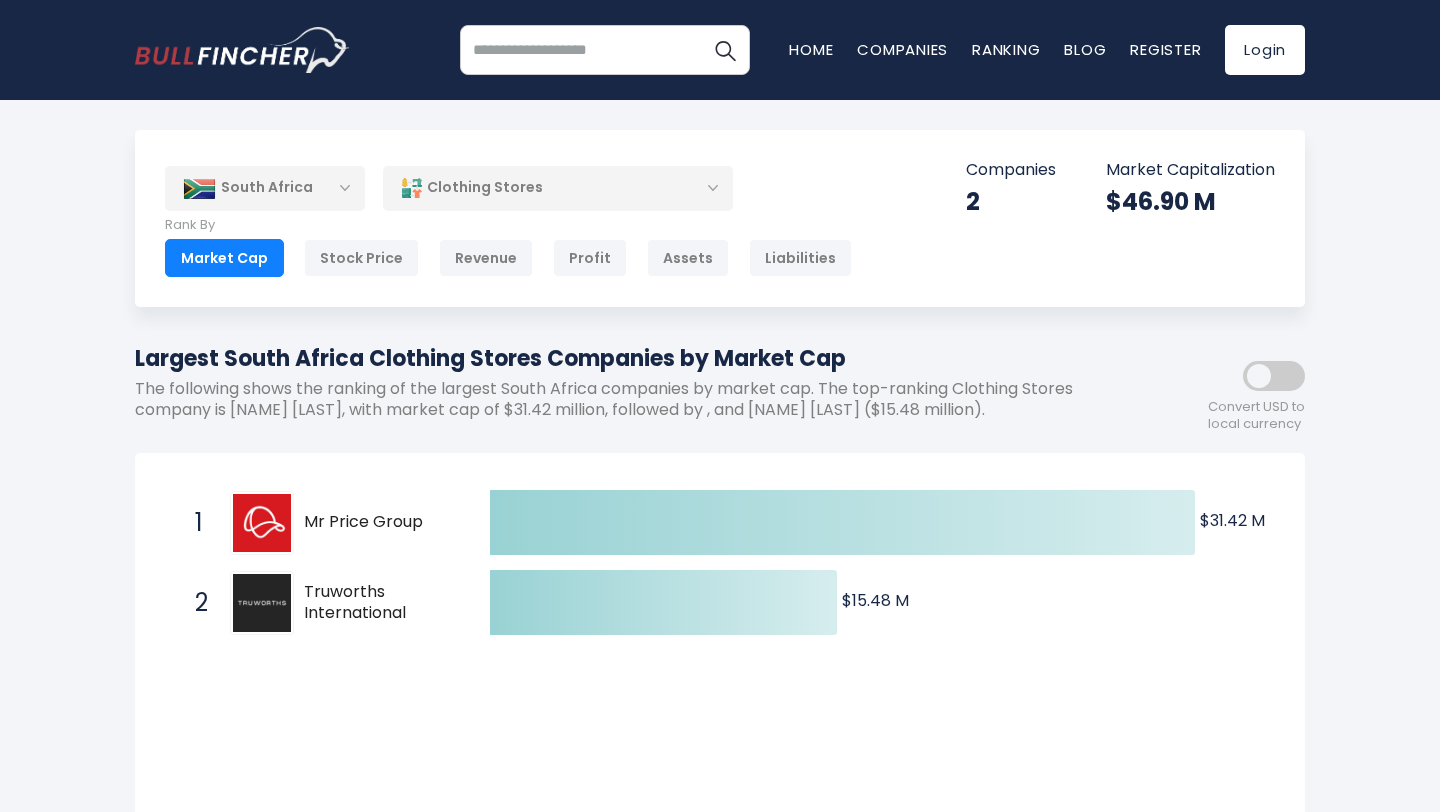 click on "Clothing Stores" at bounding box center (558, 188) 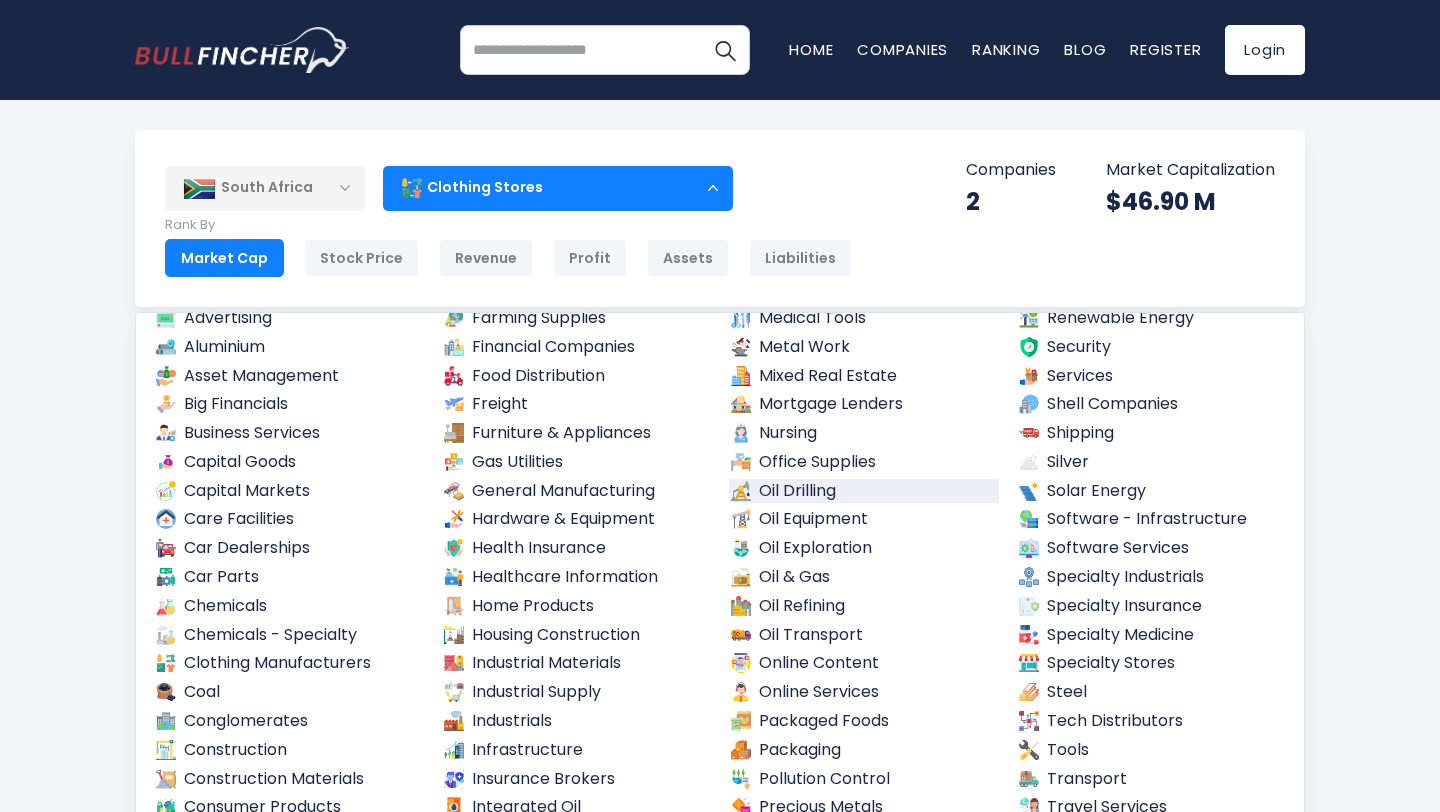scroll, scrollTop: 710, scrollLeft: 0, axis: vertical 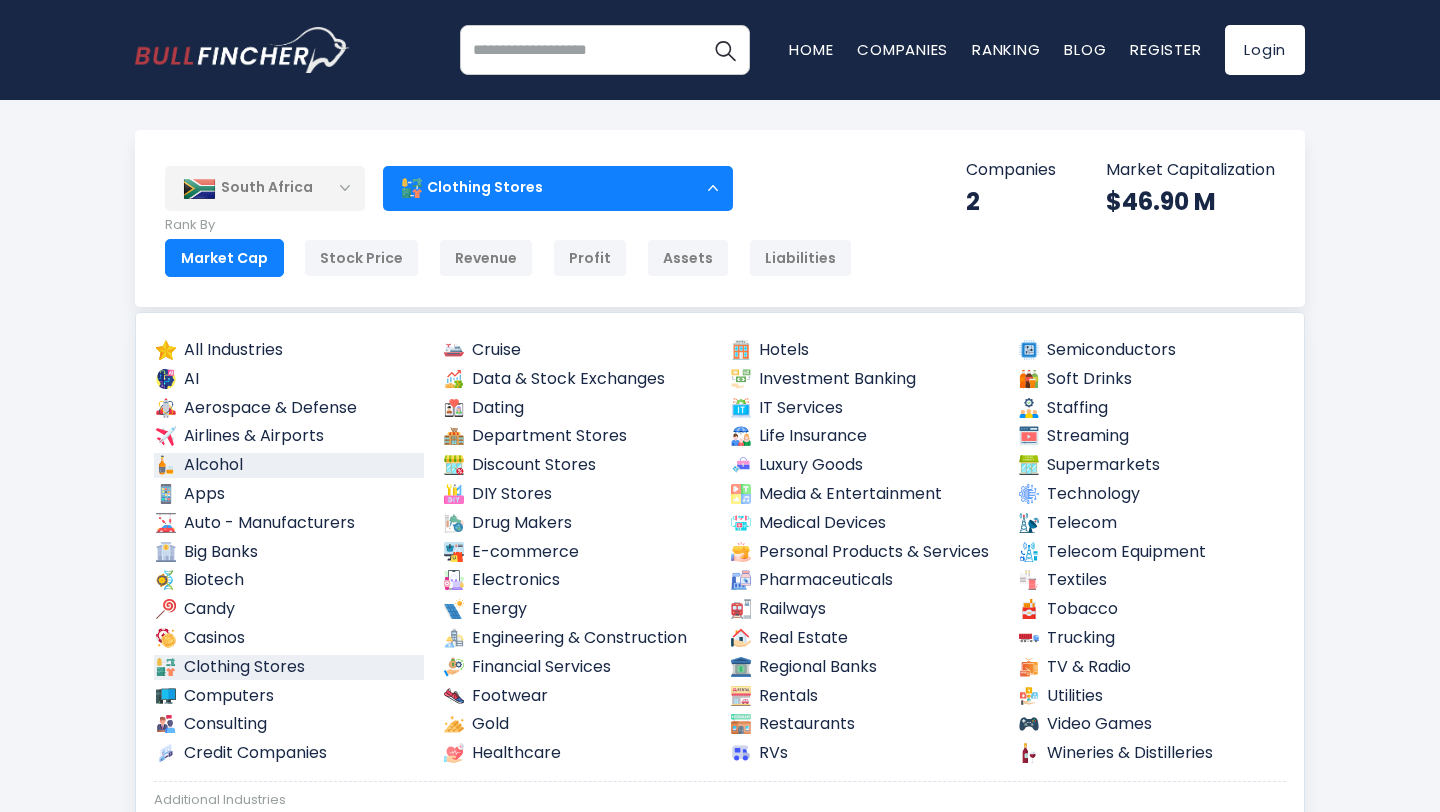 click on "Alcohol" at bounding box center [289, 465] 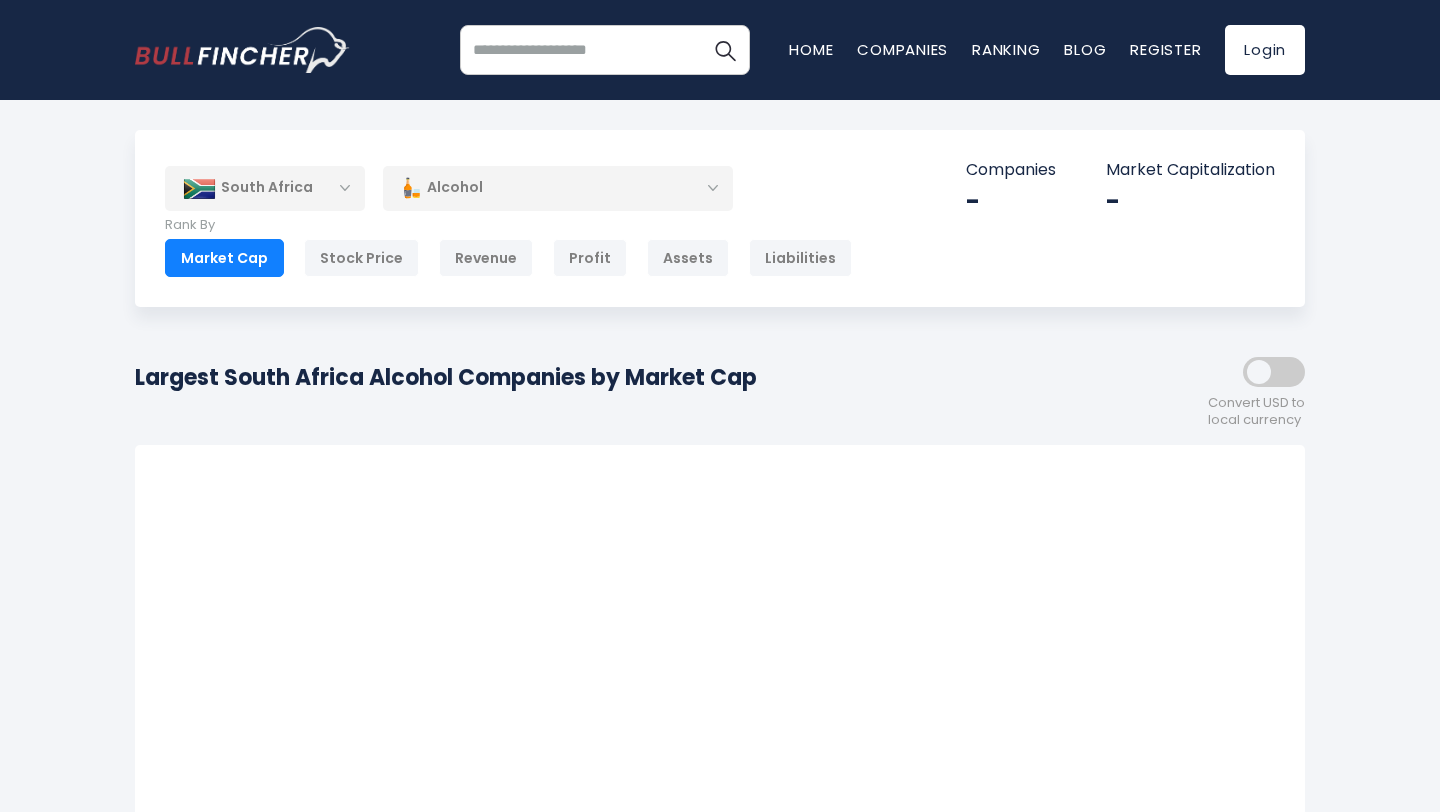 scroll, scrollTop: 0, scrollLeft: 0, axis: both 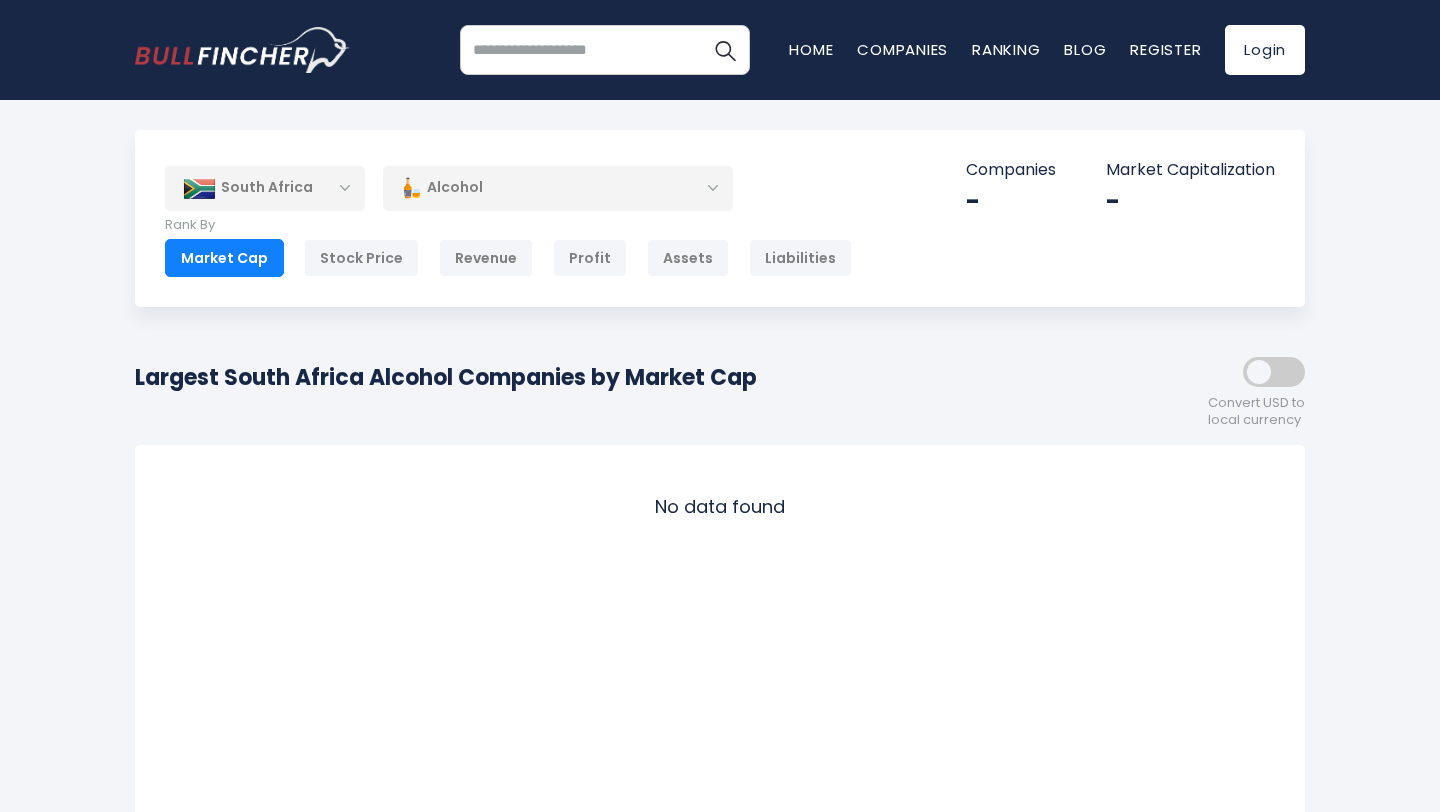 click on "Alcohol" at bounding box center (558, 188) 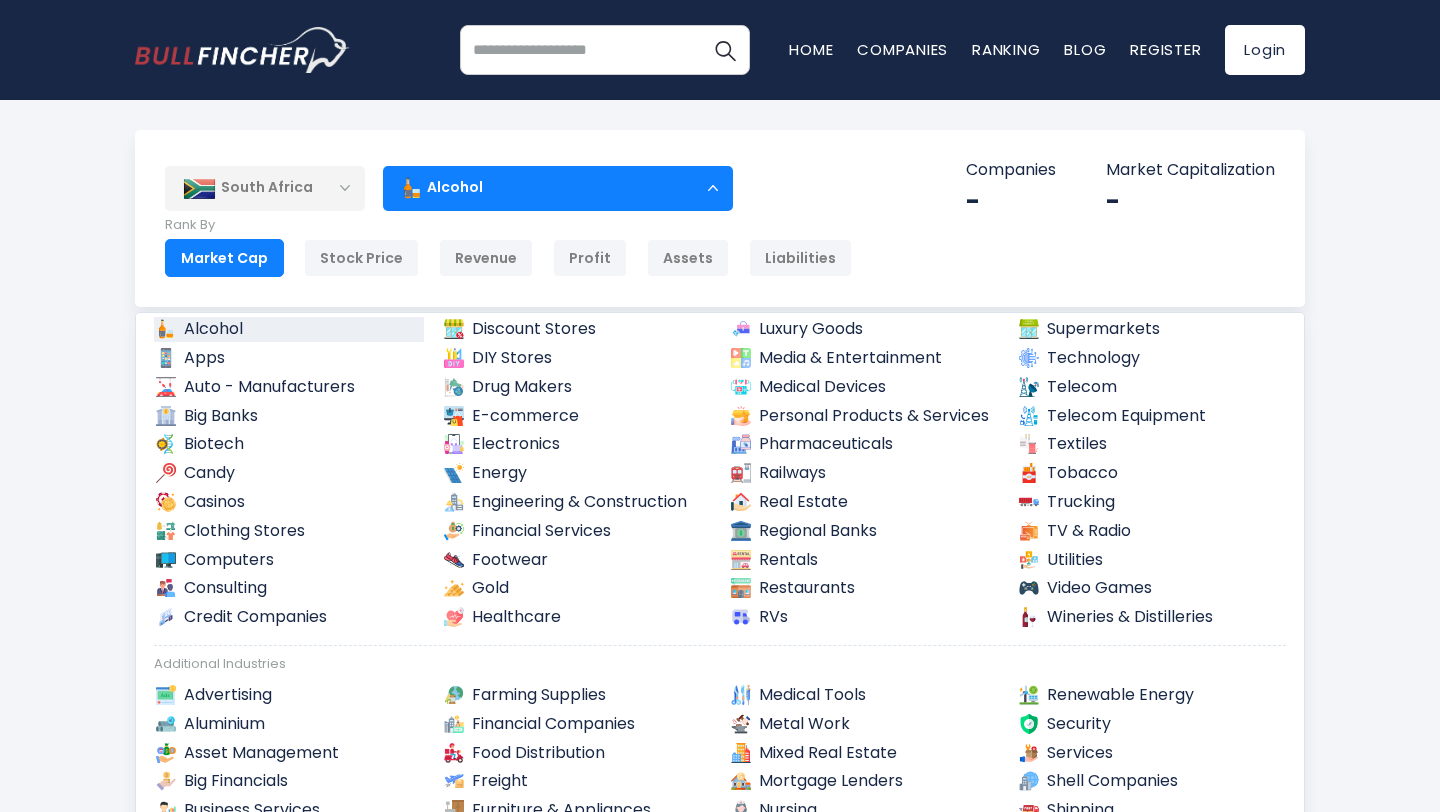scroll, scrollTop: 131, scrollLeft: 0, axis: vertical 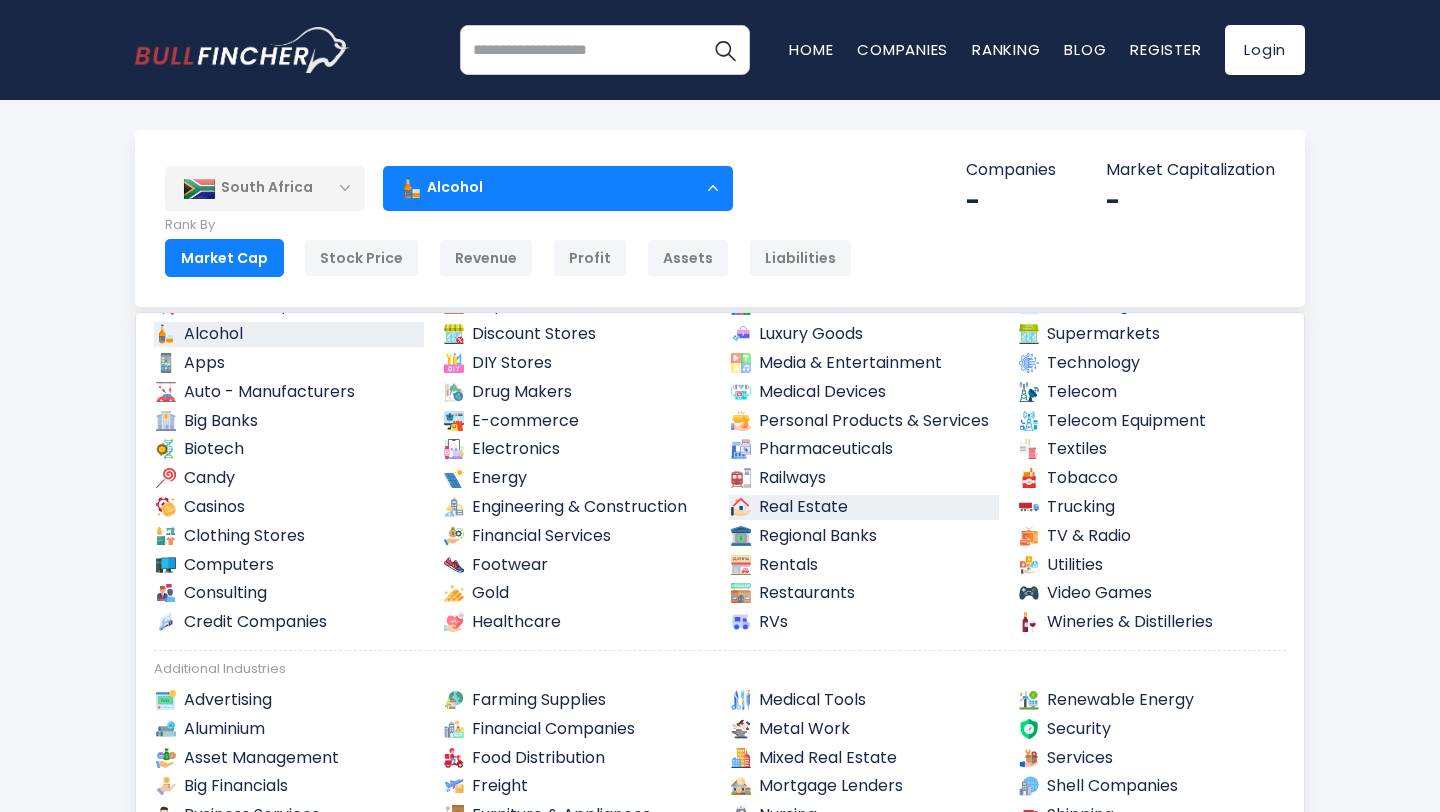 click on "Real Estate" at bounding box center [864, 507] 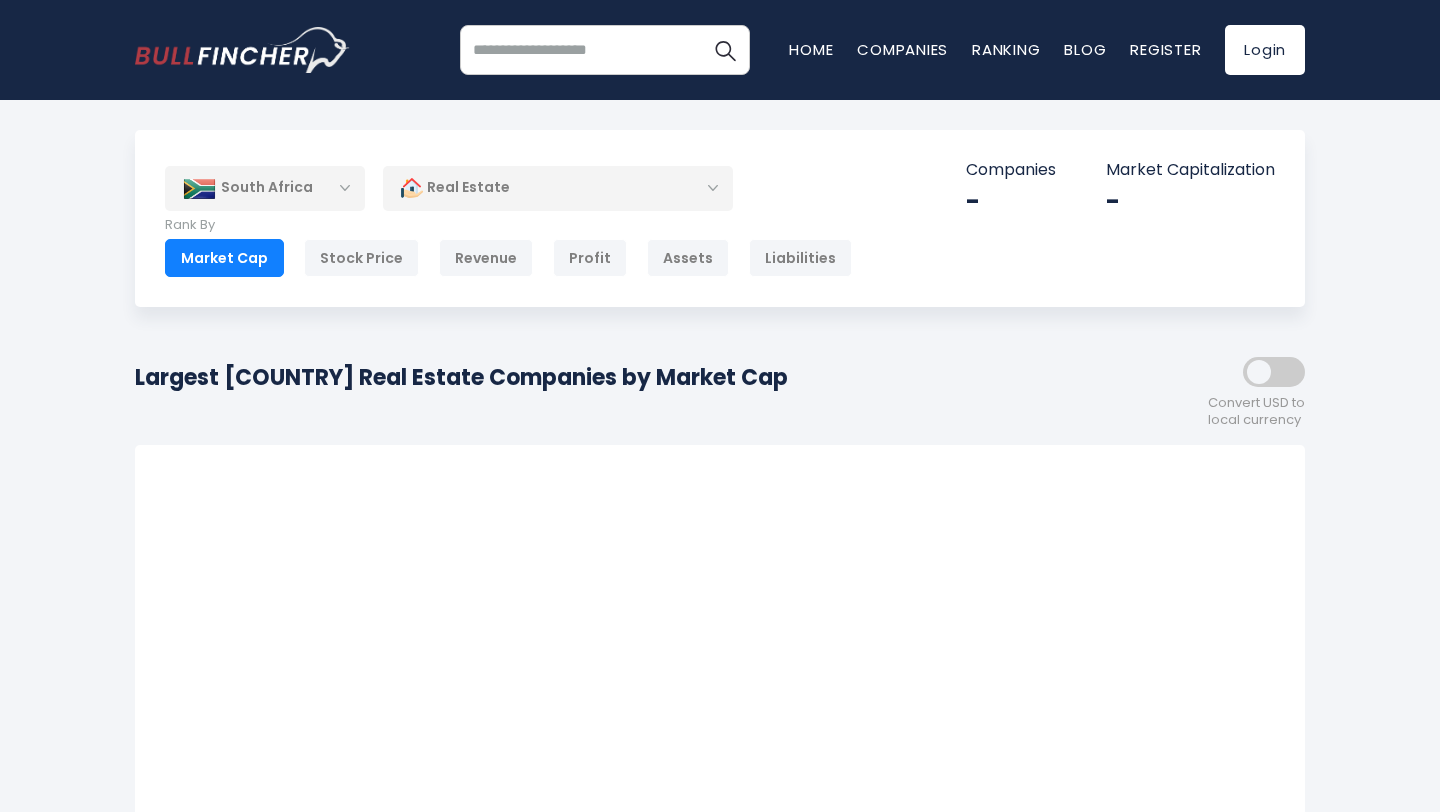 scroll, scrollTop: 0, scrollLeft: 0, axis: both 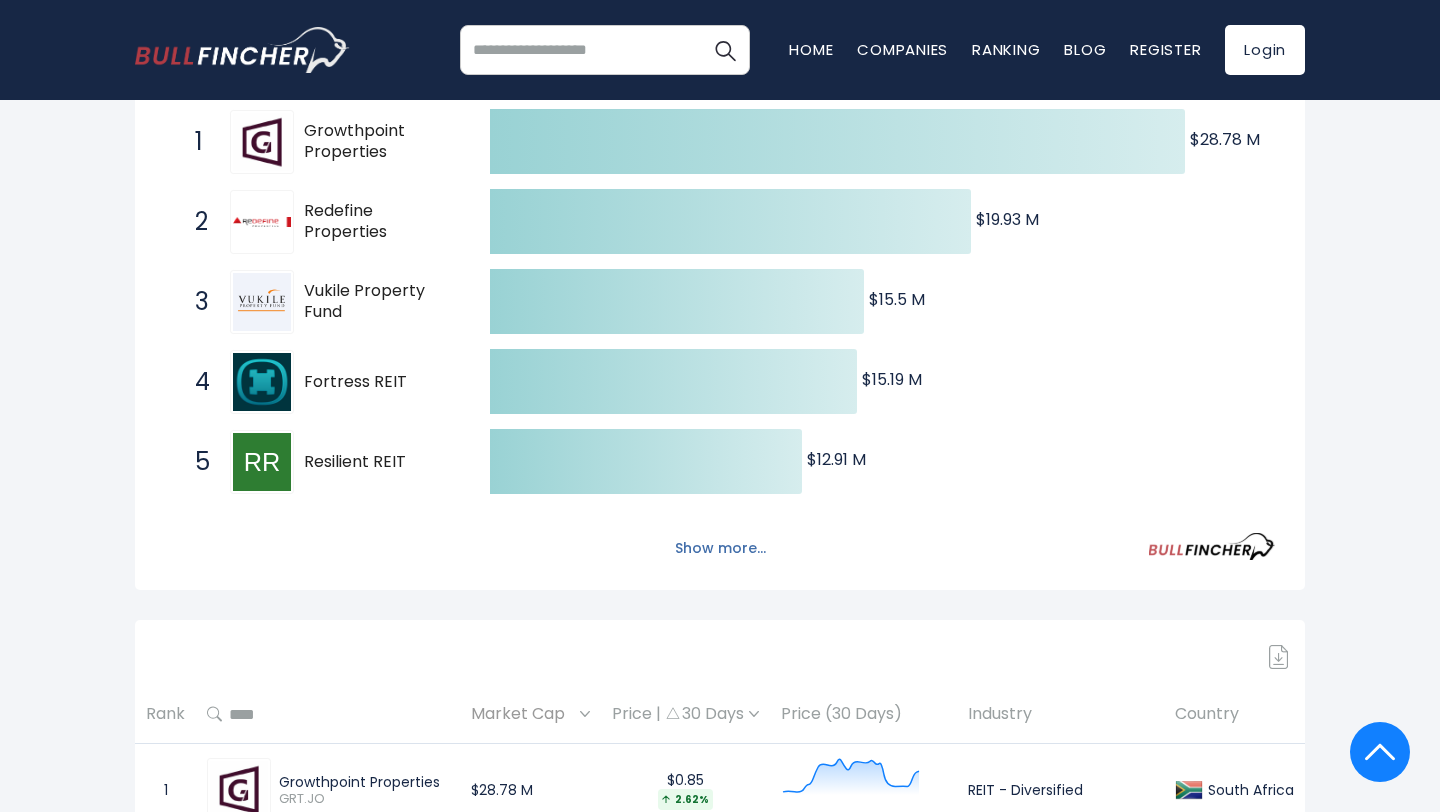 click on "Show more..." at bounding box center (720, 548) 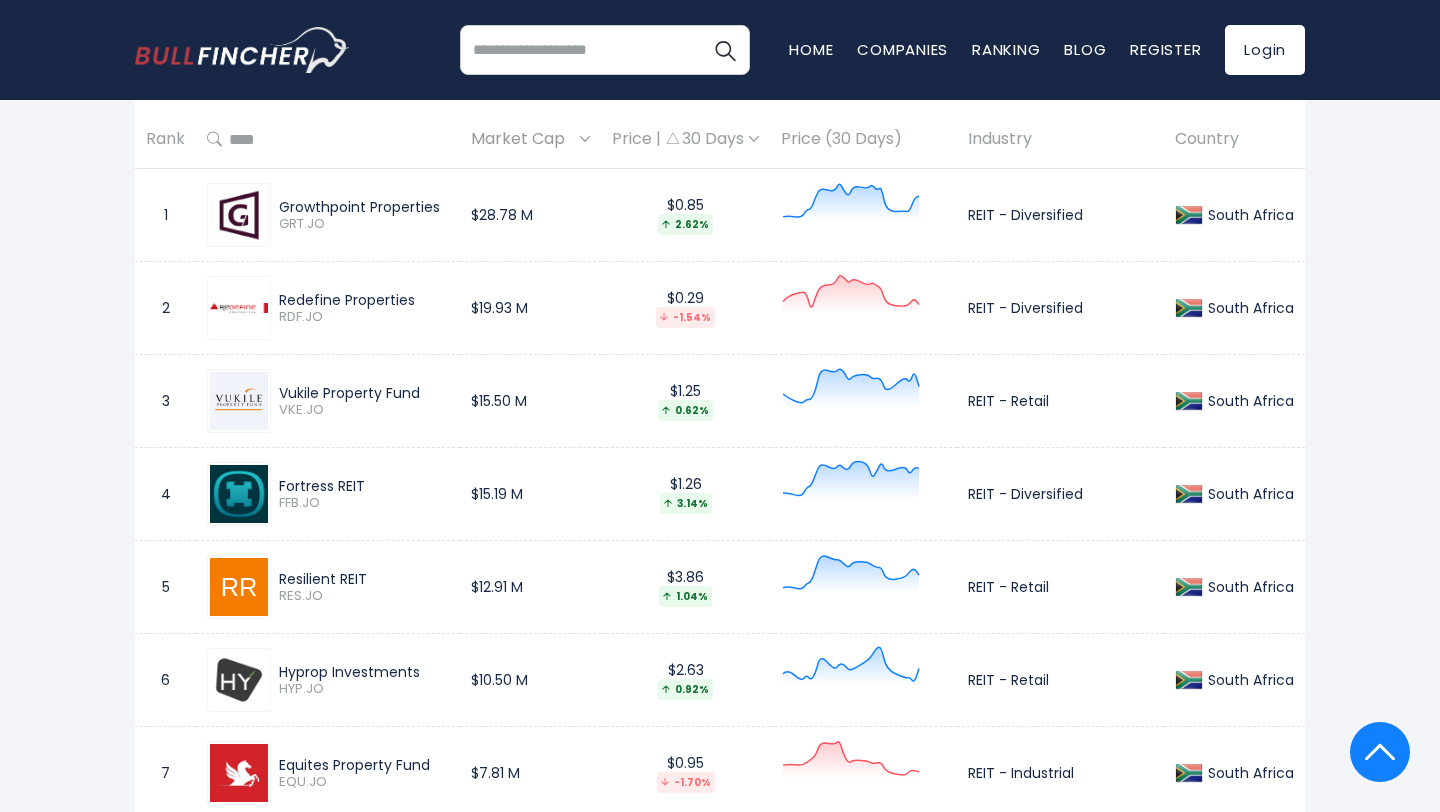 scroll, scrollTop: 1395, scrollLeft: 0, axis: vertical 